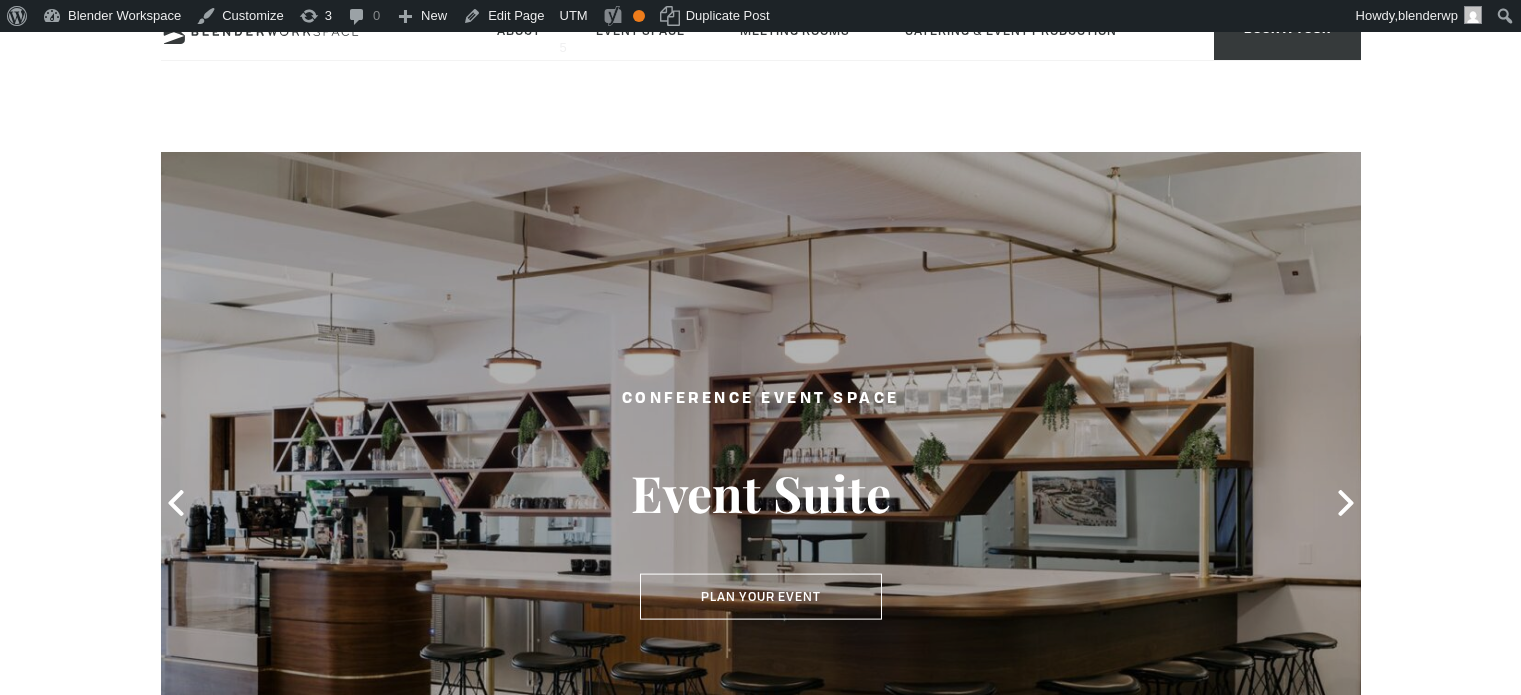 scroll, scrollTop: 0, scrollLeft: 0, axis: both 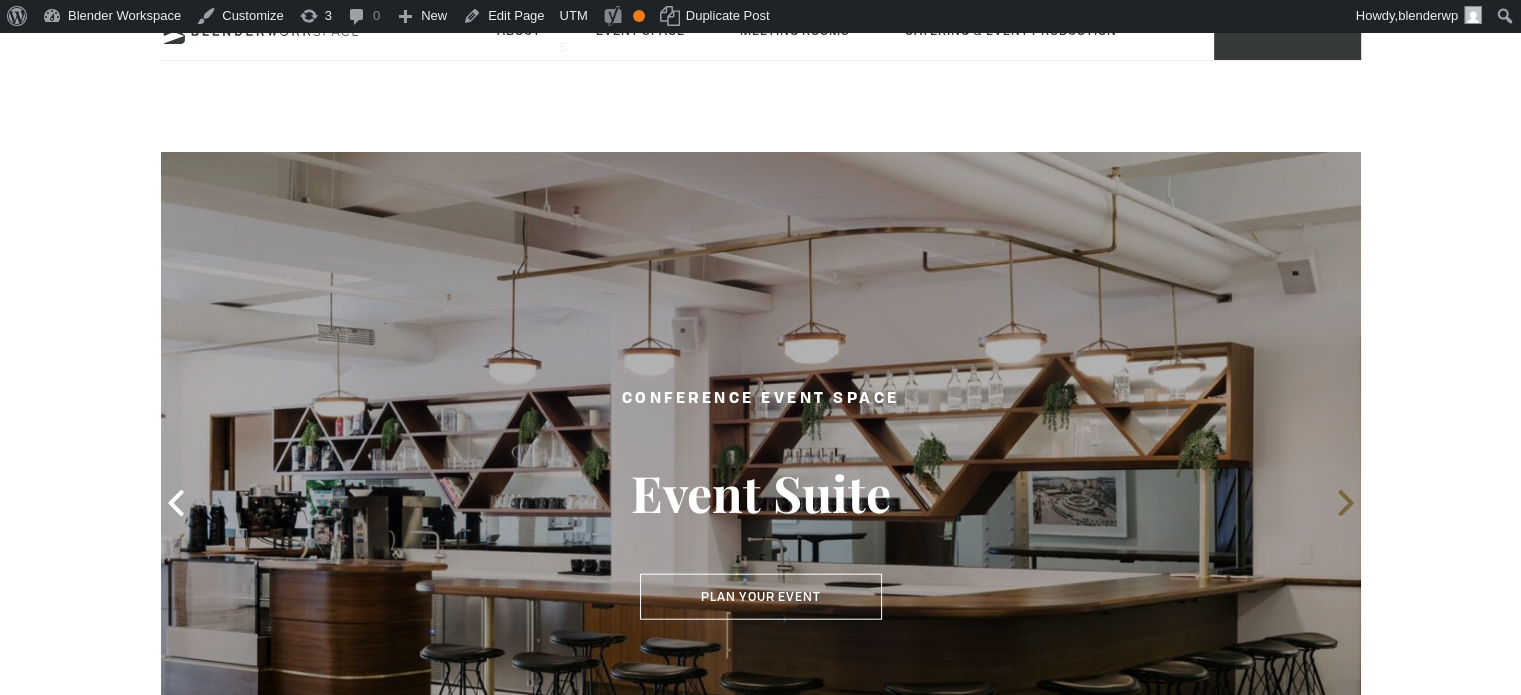 click 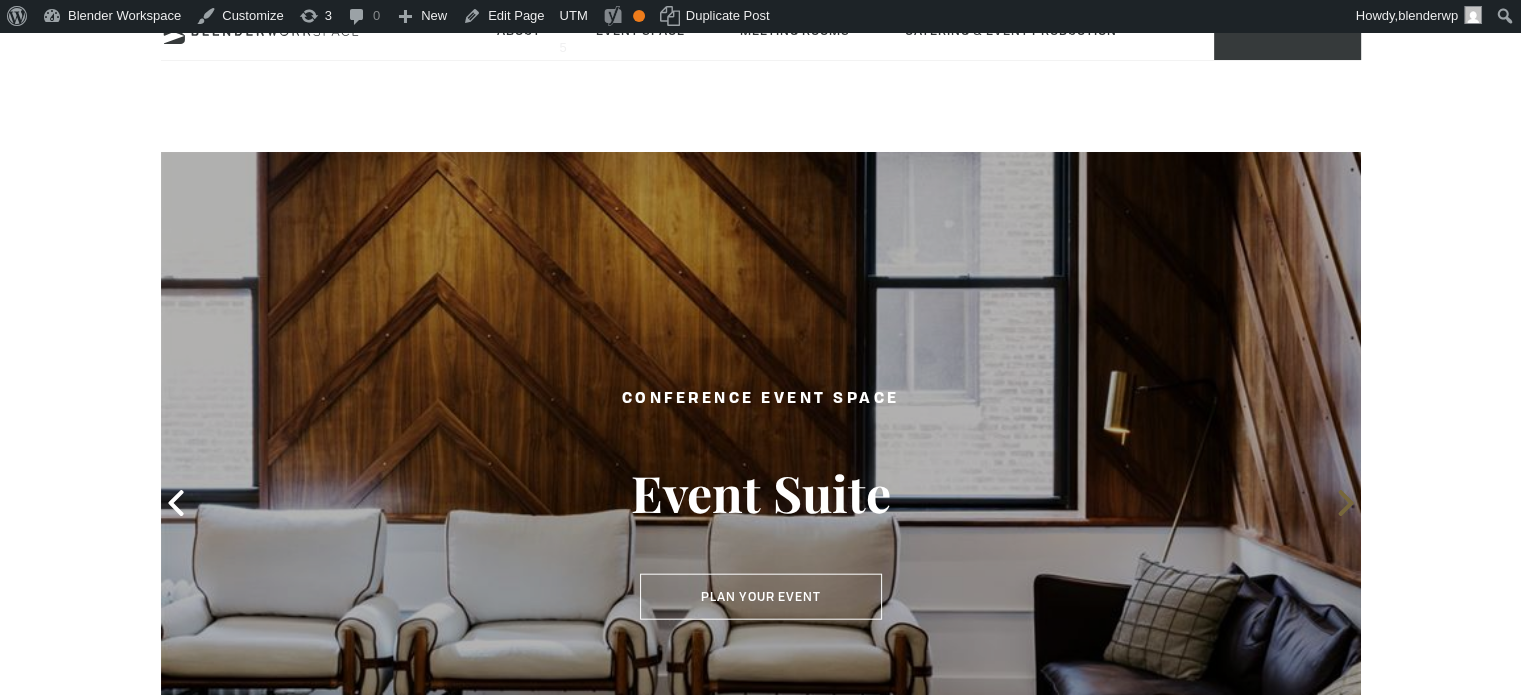 click 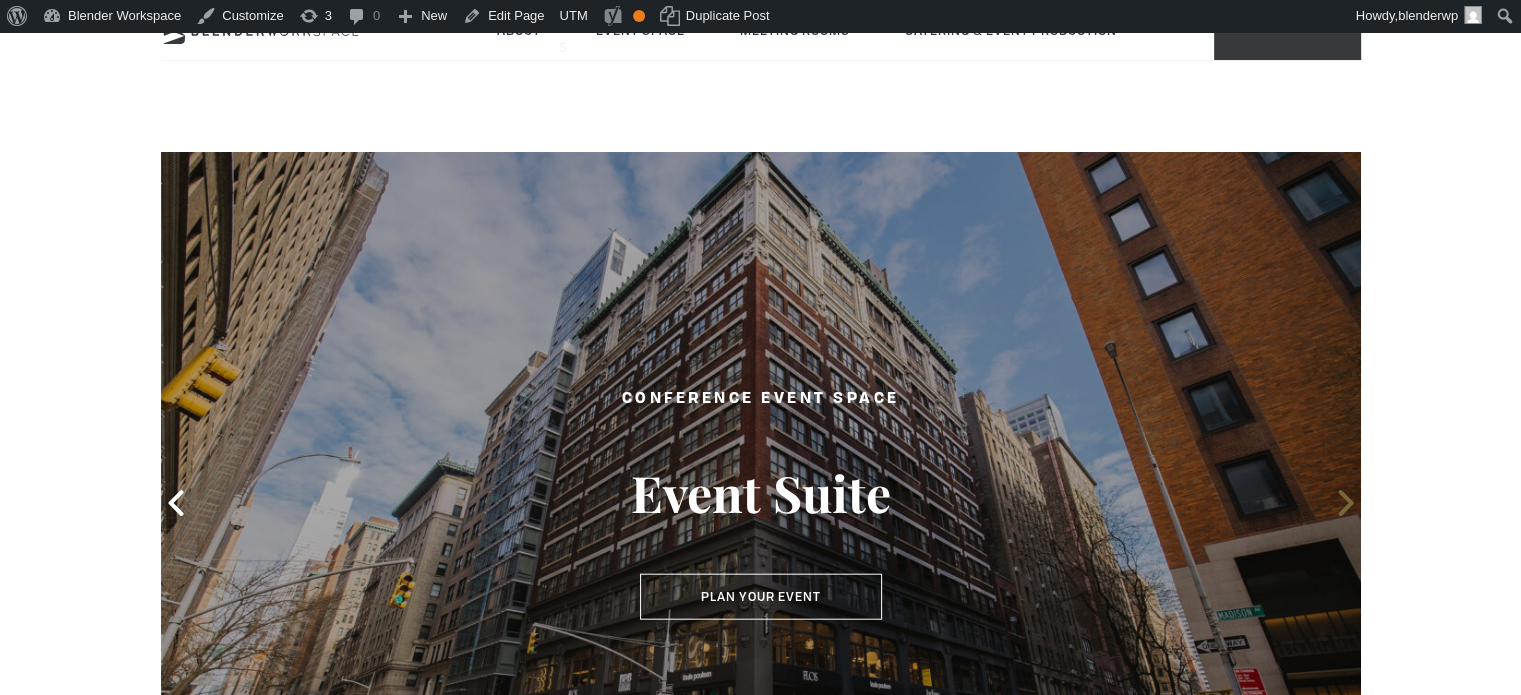 click 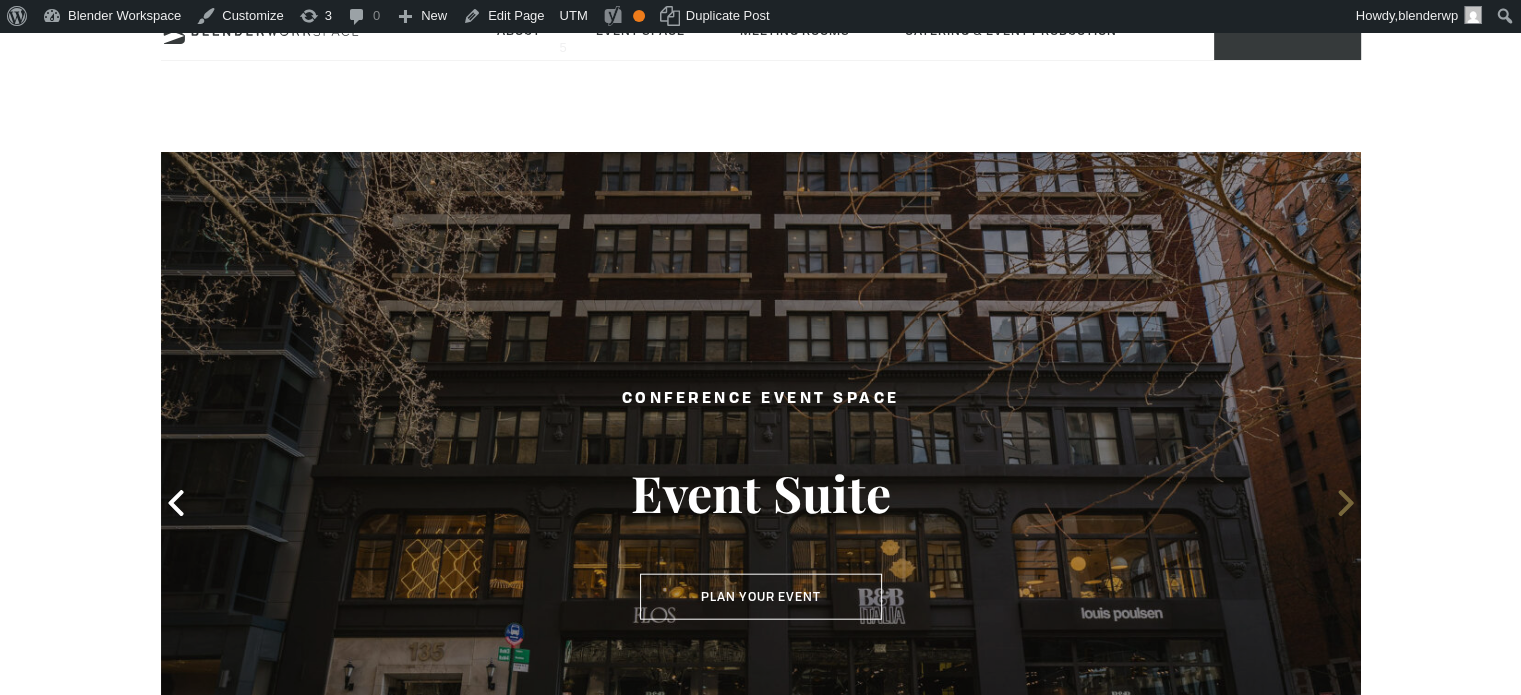 click 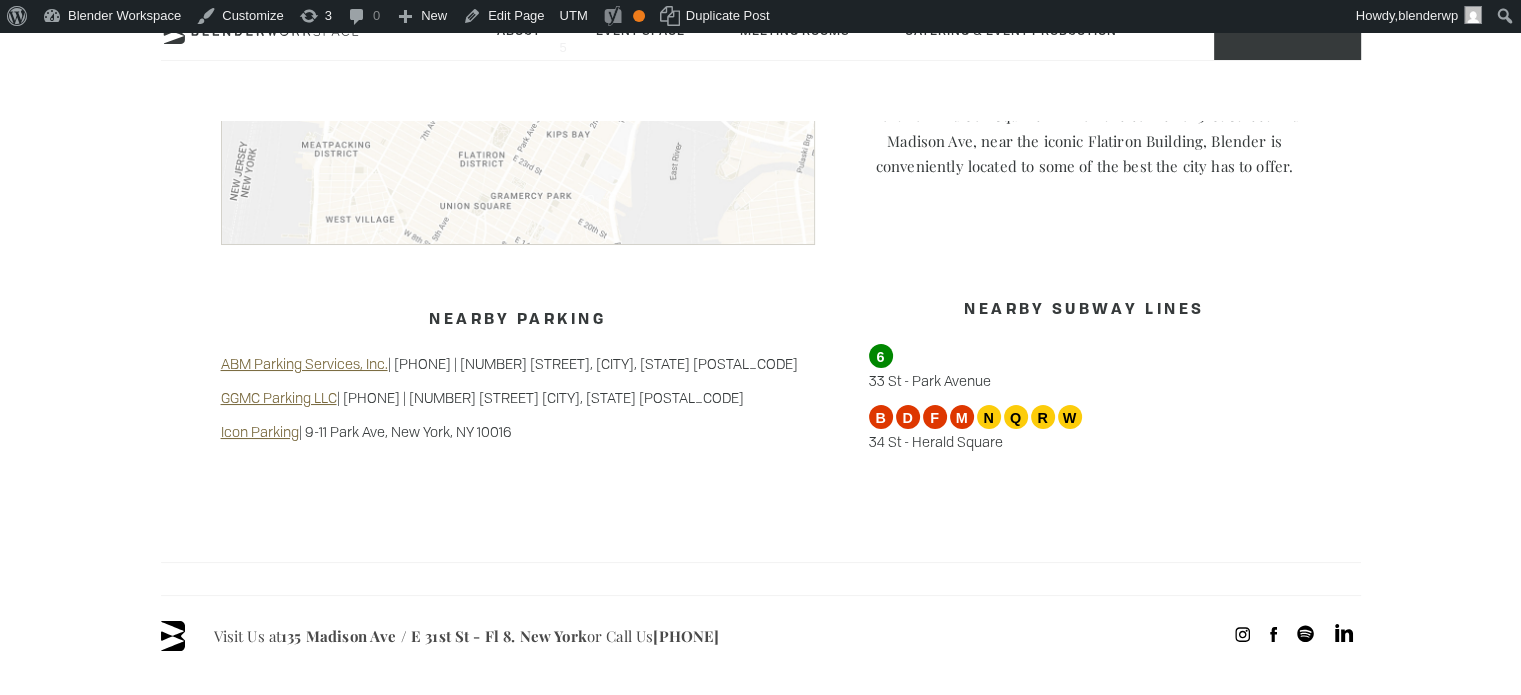 scroll, scrollTop: 1800, scrollLeft: 0, axis: vertical 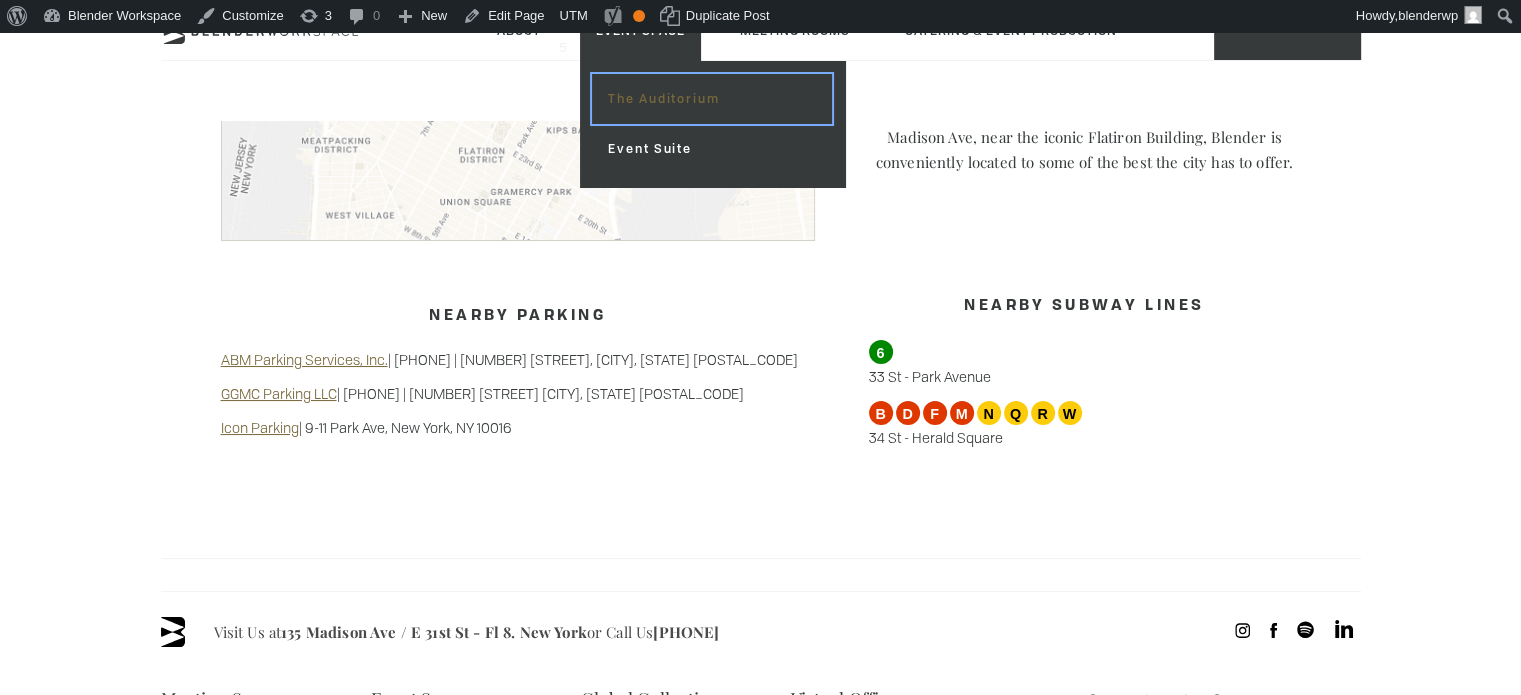 click on "The Auditorium" at bounding box center [711, 99] 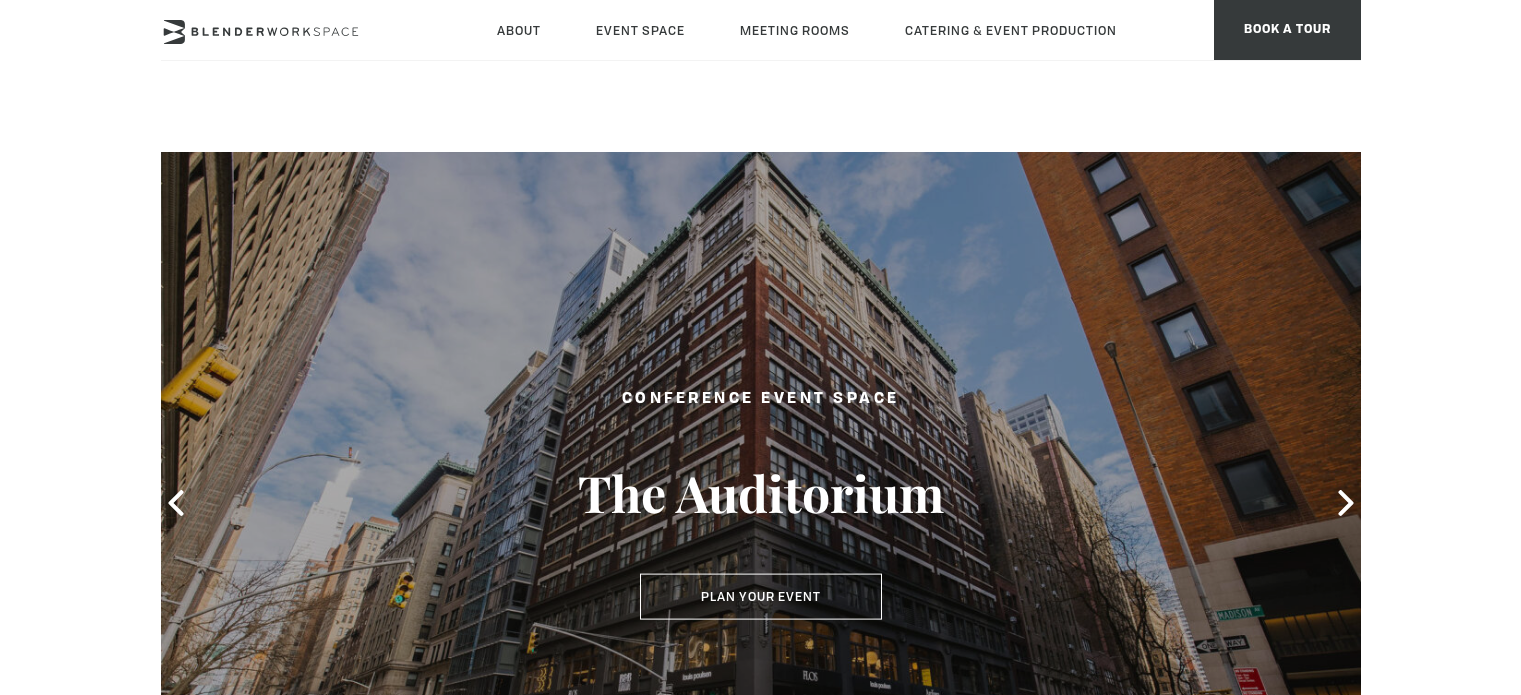 scroll, scrollTop: 0, scrollLeft: 0, axis: both 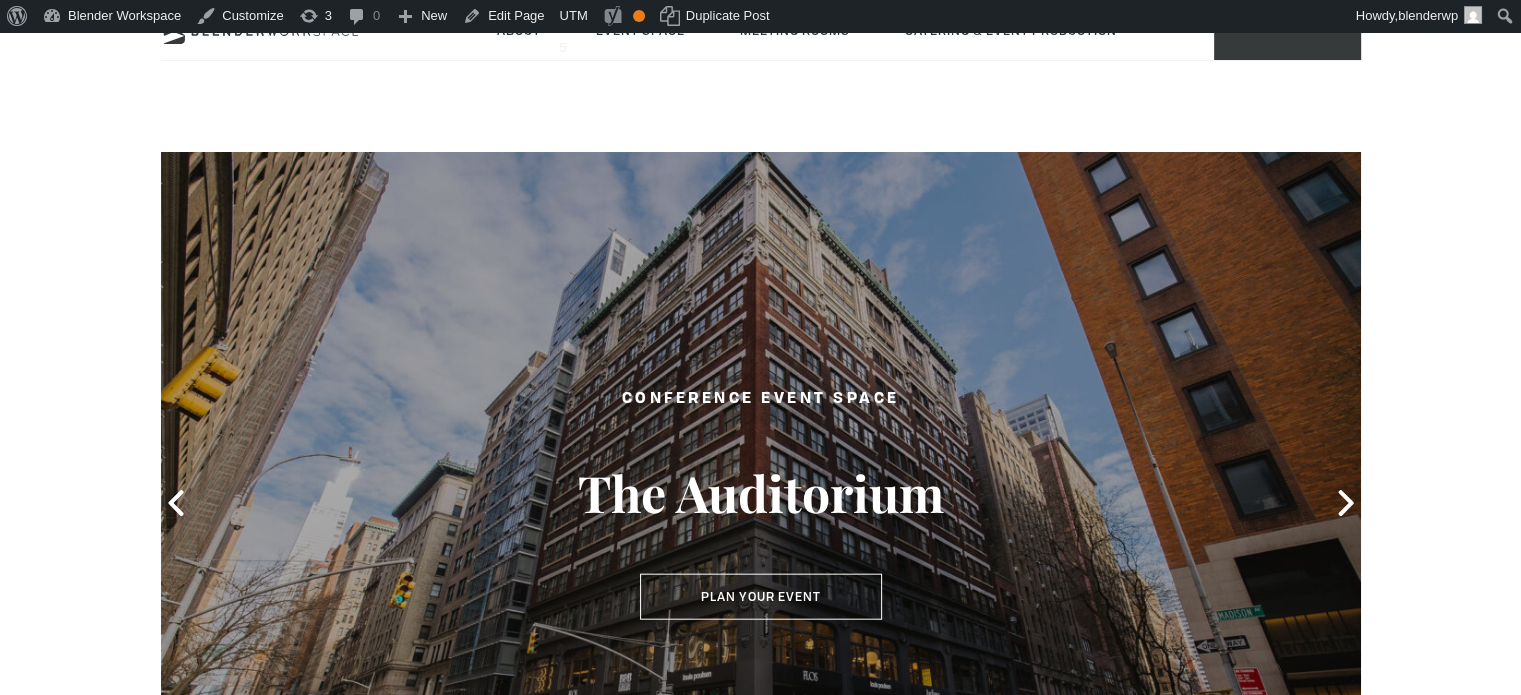 type on "2025-08-07" 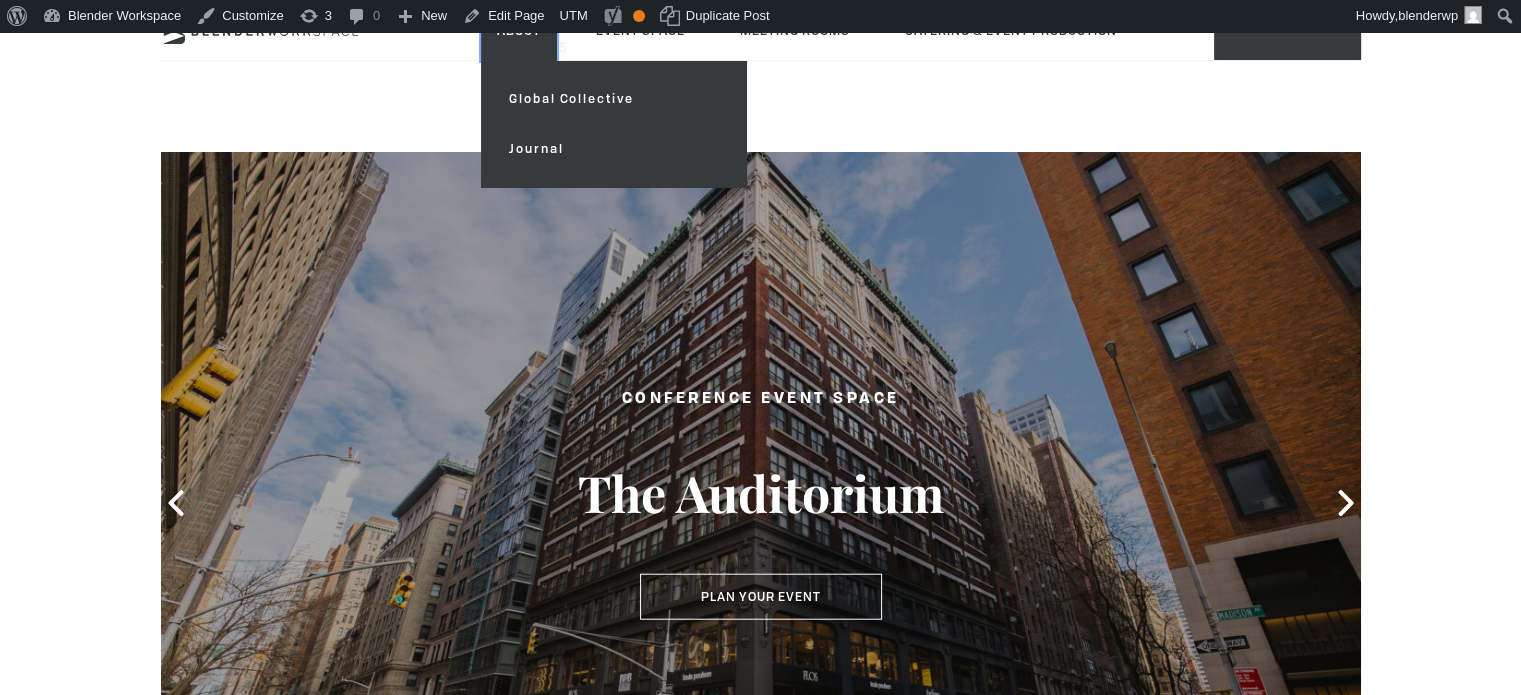 click on "About" at bounding box center (519, 30) 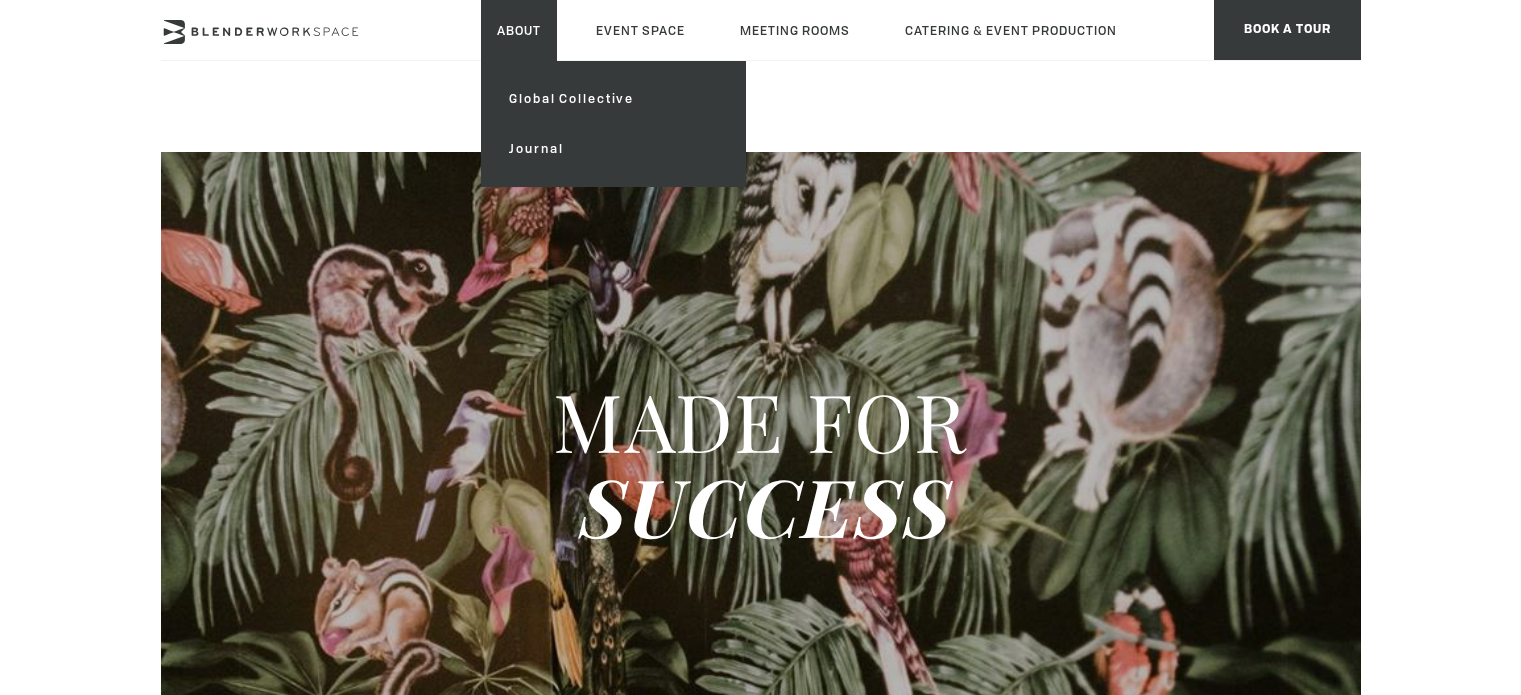 scroll, scrollTop: 0, scrollLeft: 0, axis: both 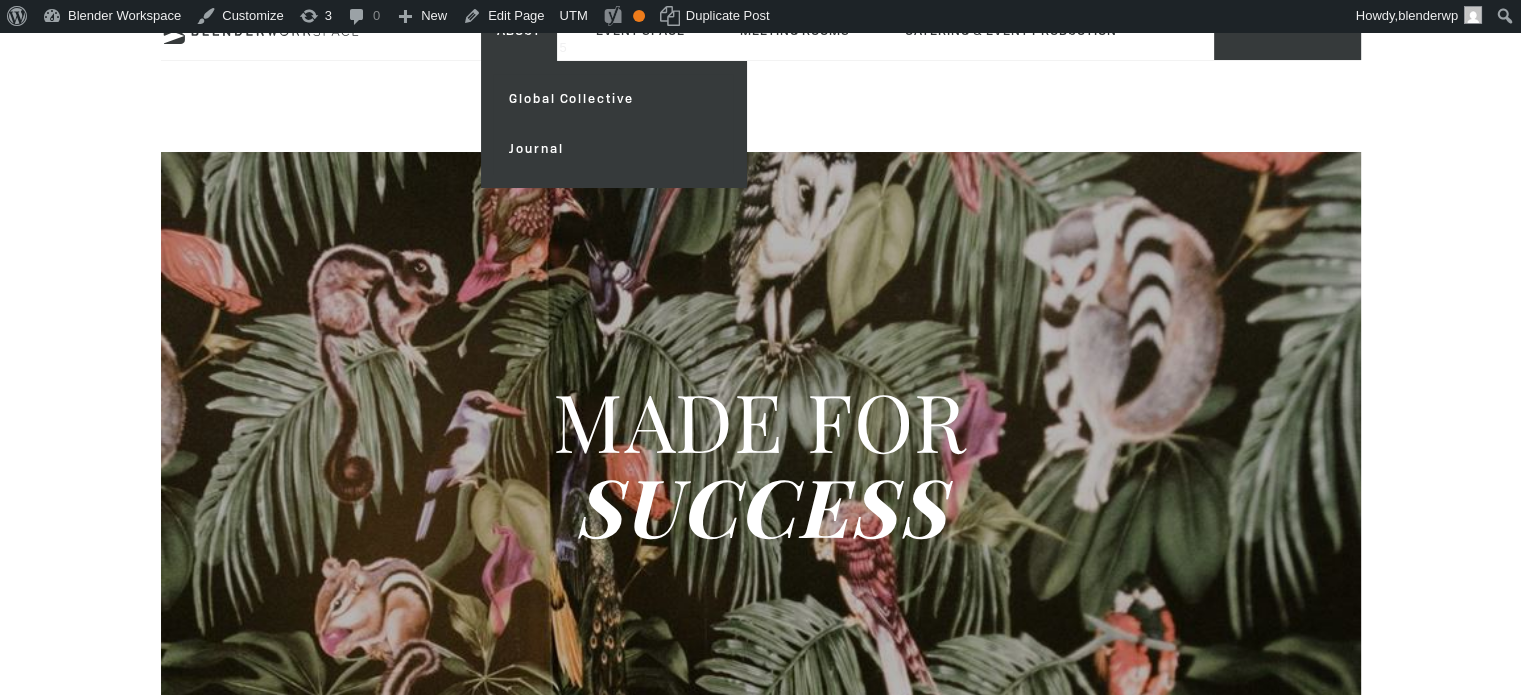 type on "2025-08-07" 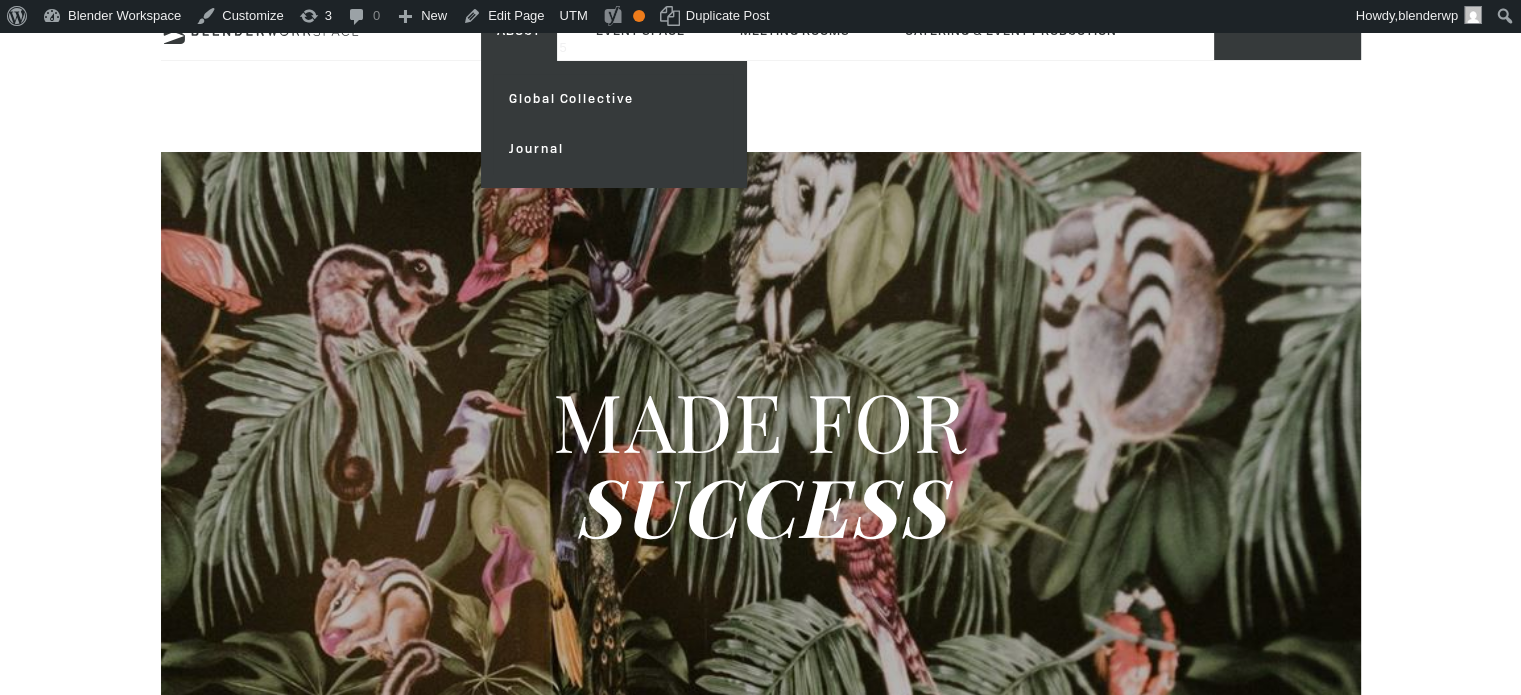 scroll, scrollTop: 0, scrollLeft: 0, axis: both 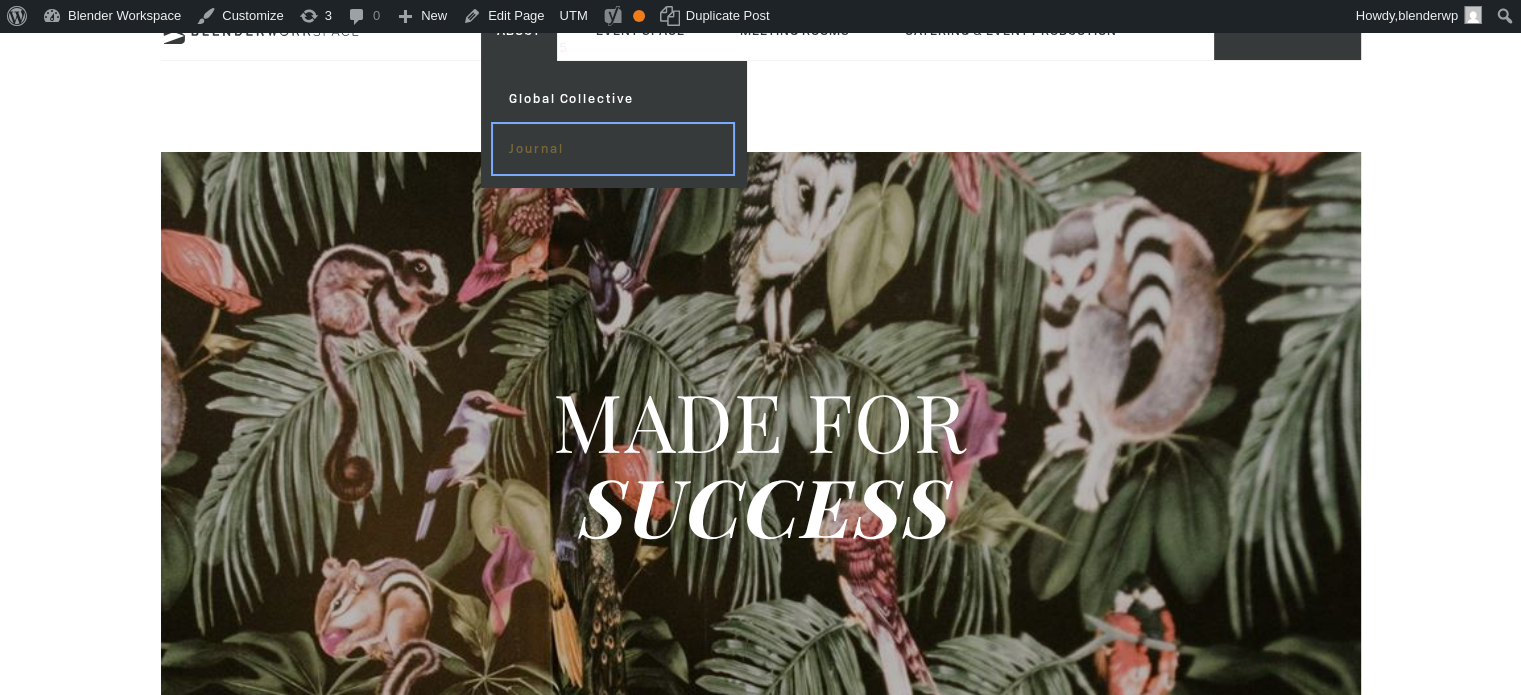 click on "Journal" at bounding box center [612, 149] 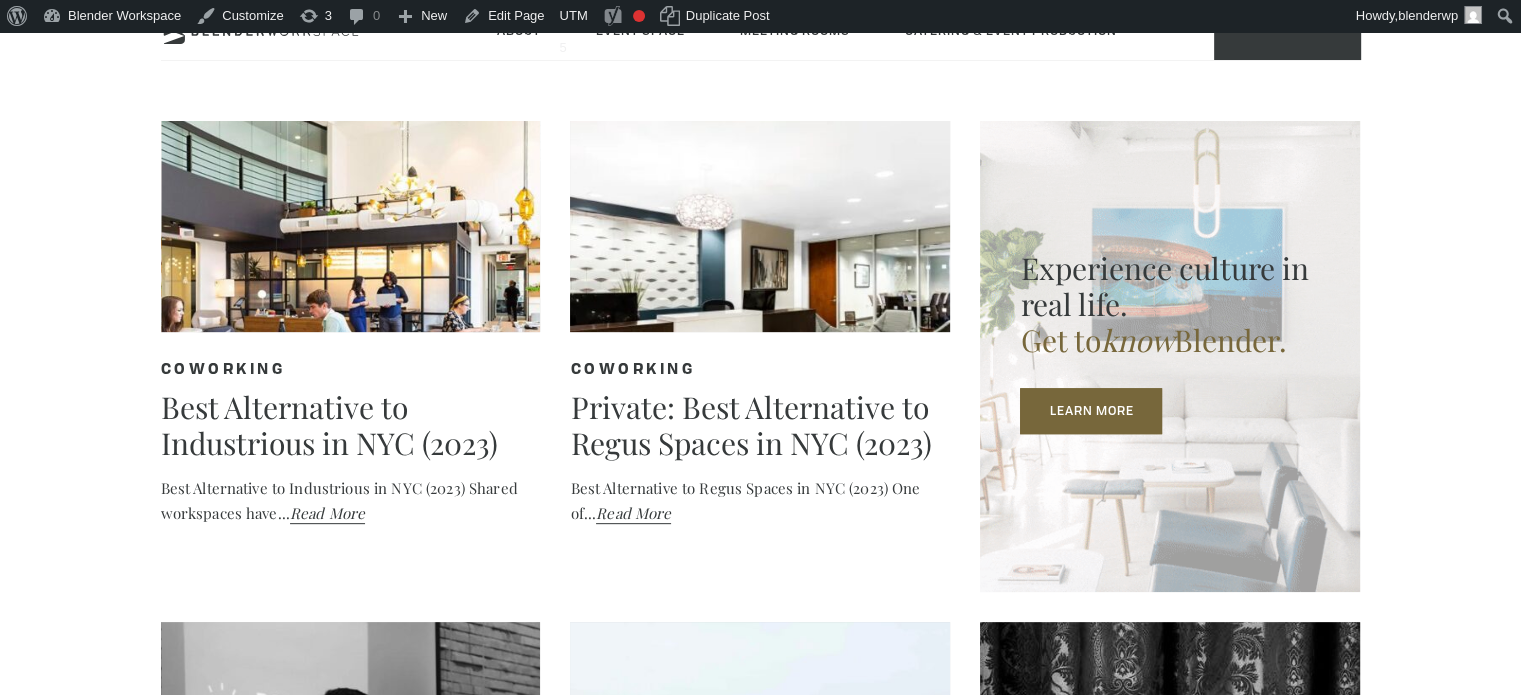 scroll, scrollTop: 900, scrollLeft: 0, axis: vertical 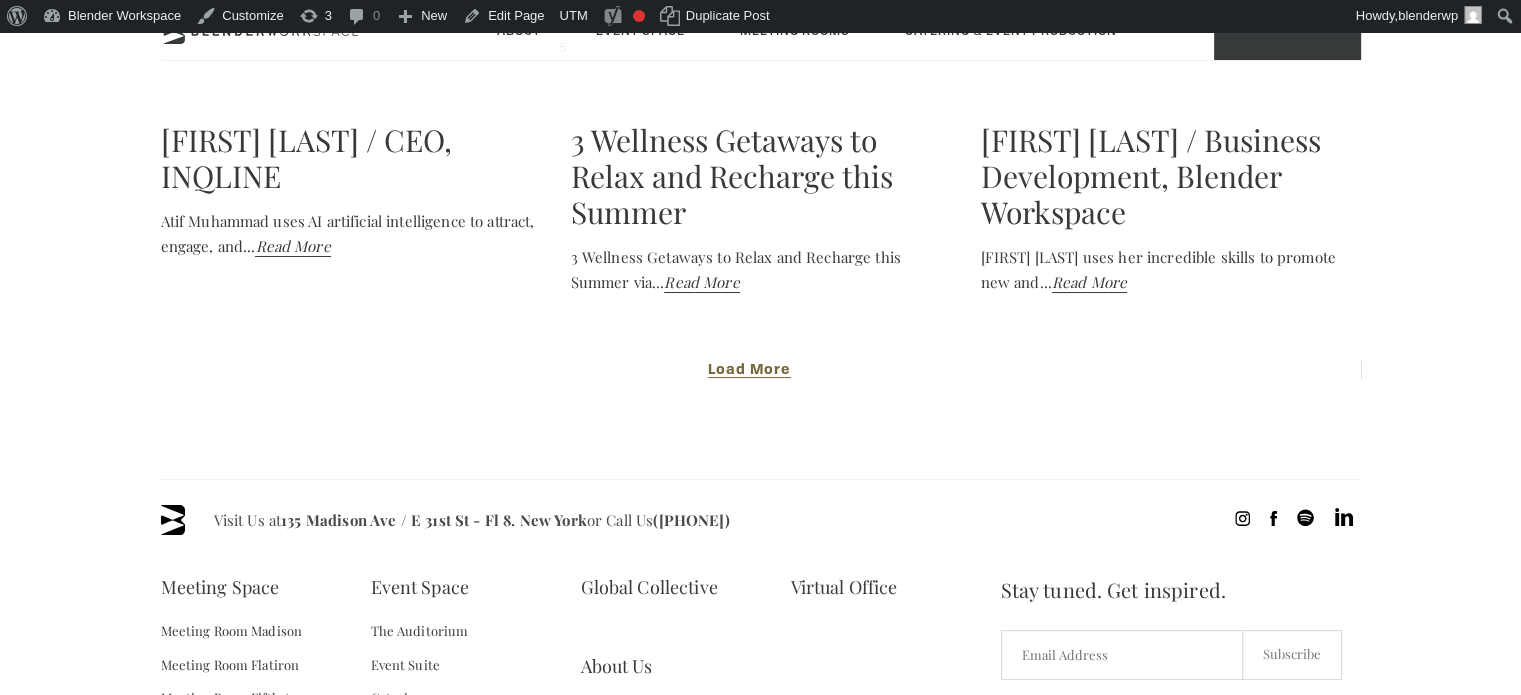 click on "Load More" at bounding box center (761, 370) 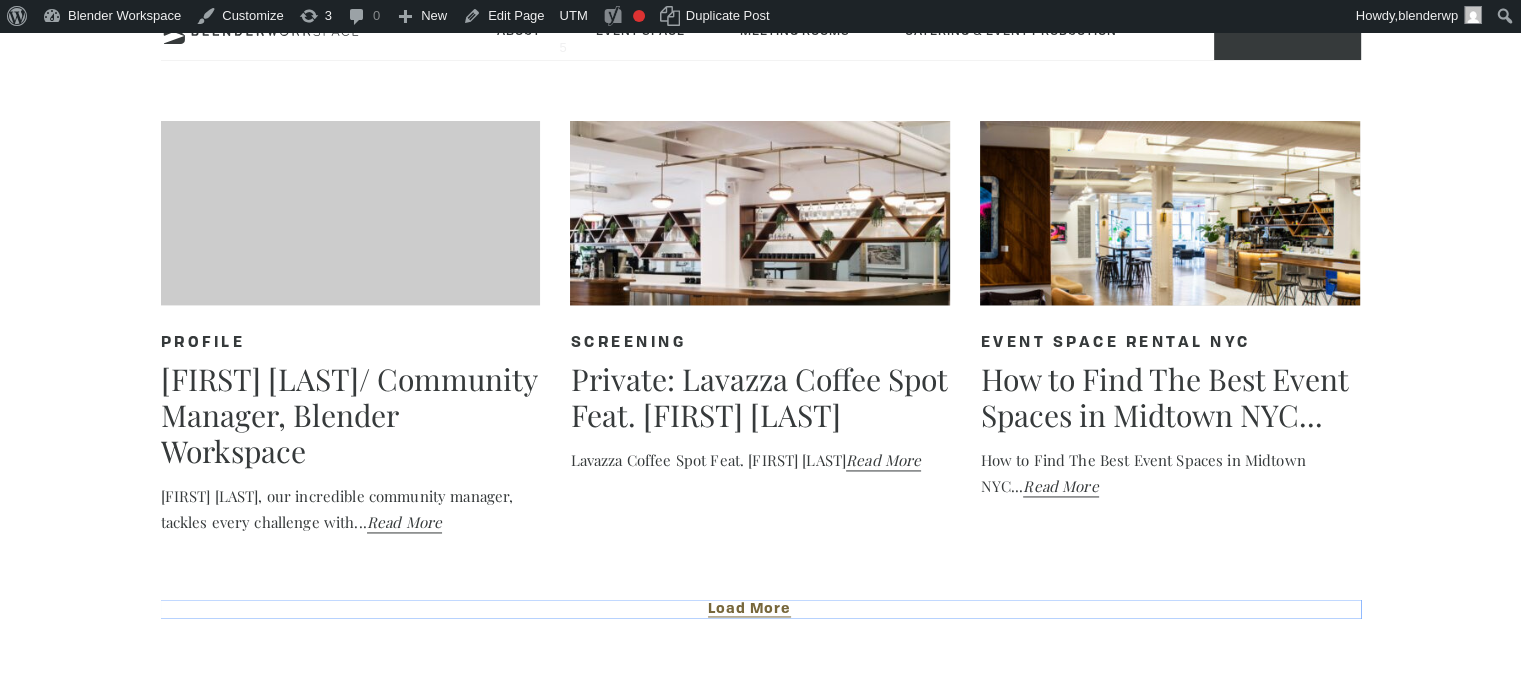 scroll, scrollTop: 3100, scrollLeft: 0, axis: vertical 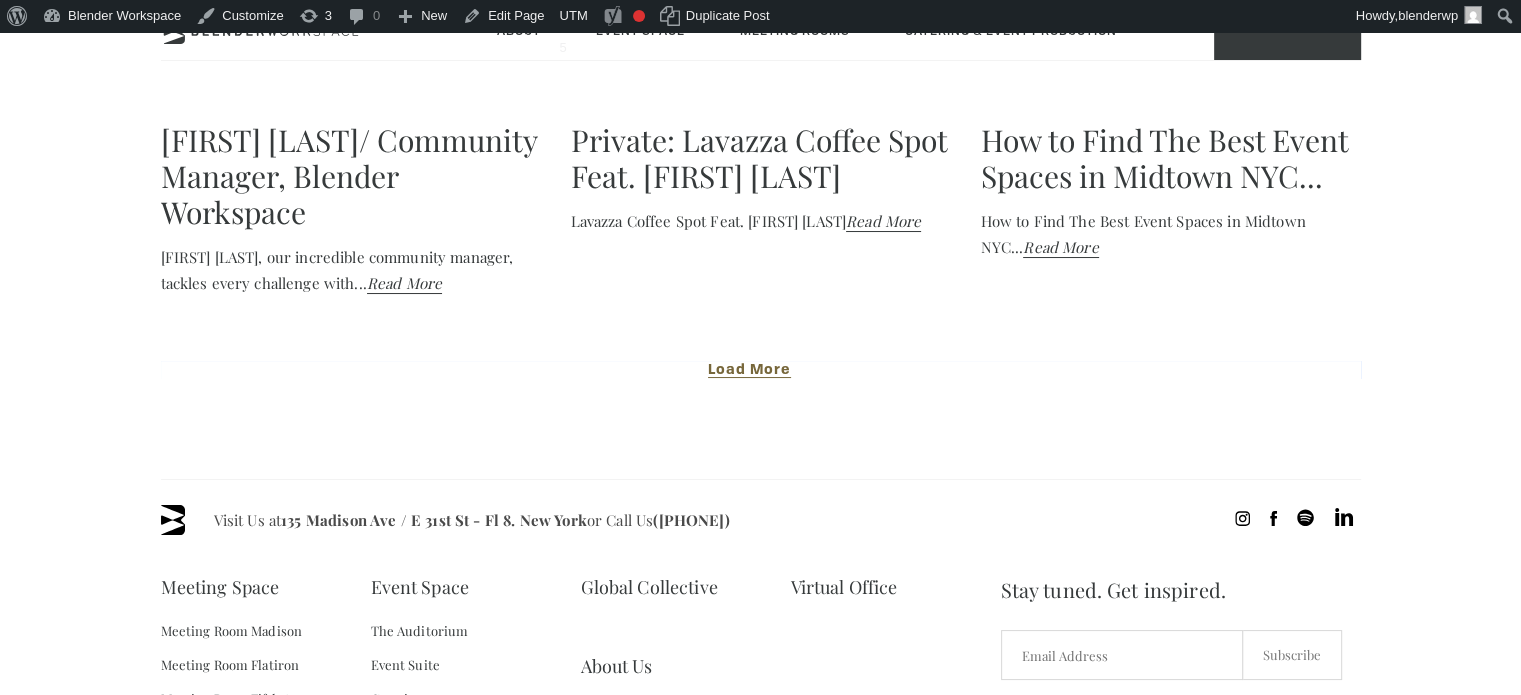 click on "Load More" at bounding box center [749, 370] 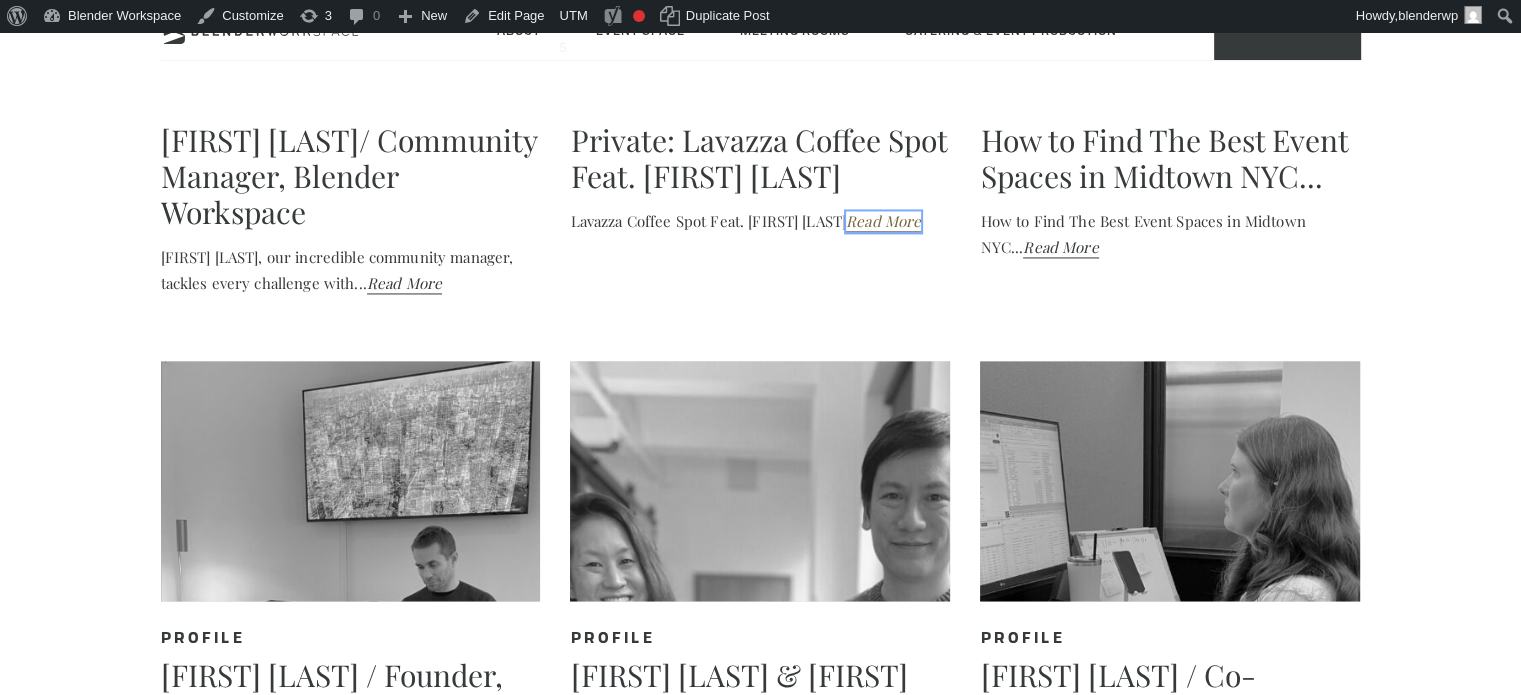 click on "Read More" at bounding box center (883, 221) 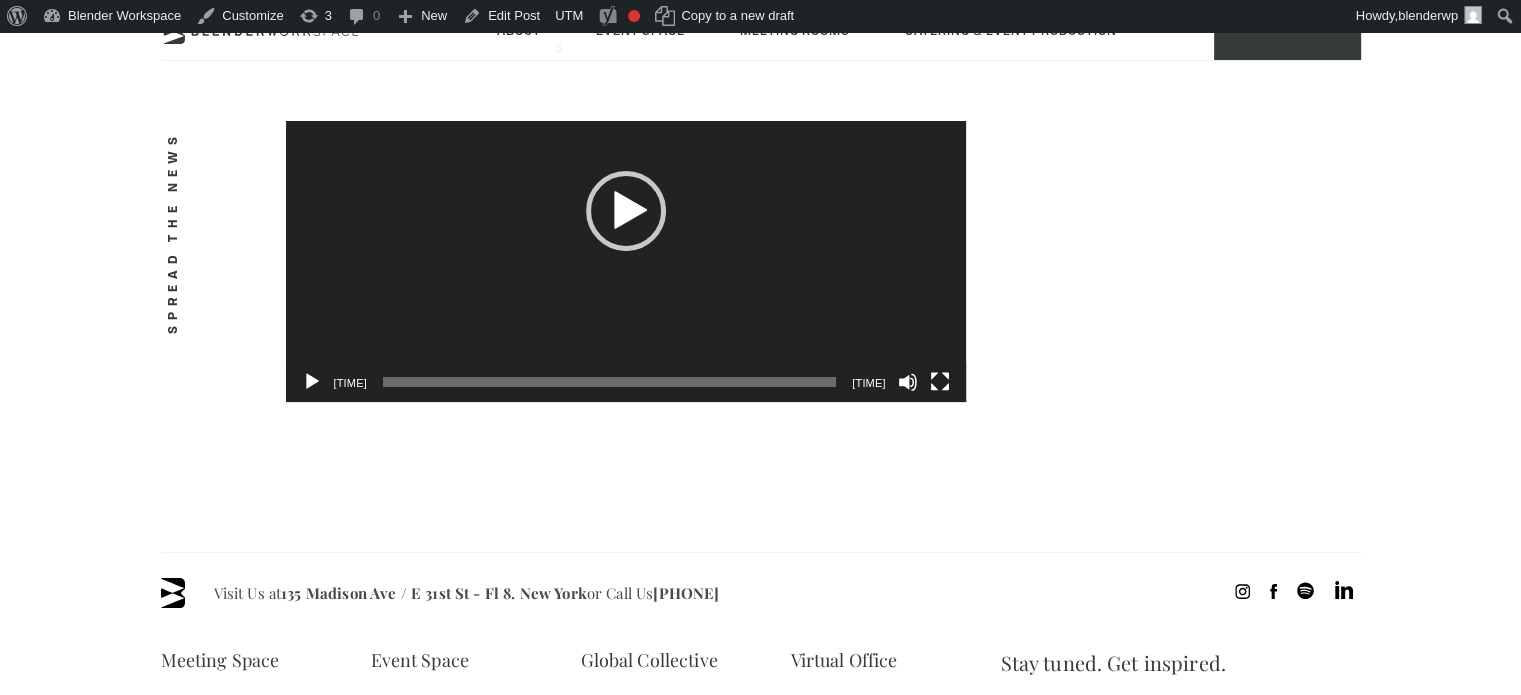 scroll, scrollTop: 800, scrollLeft: 0, axis: vertical 